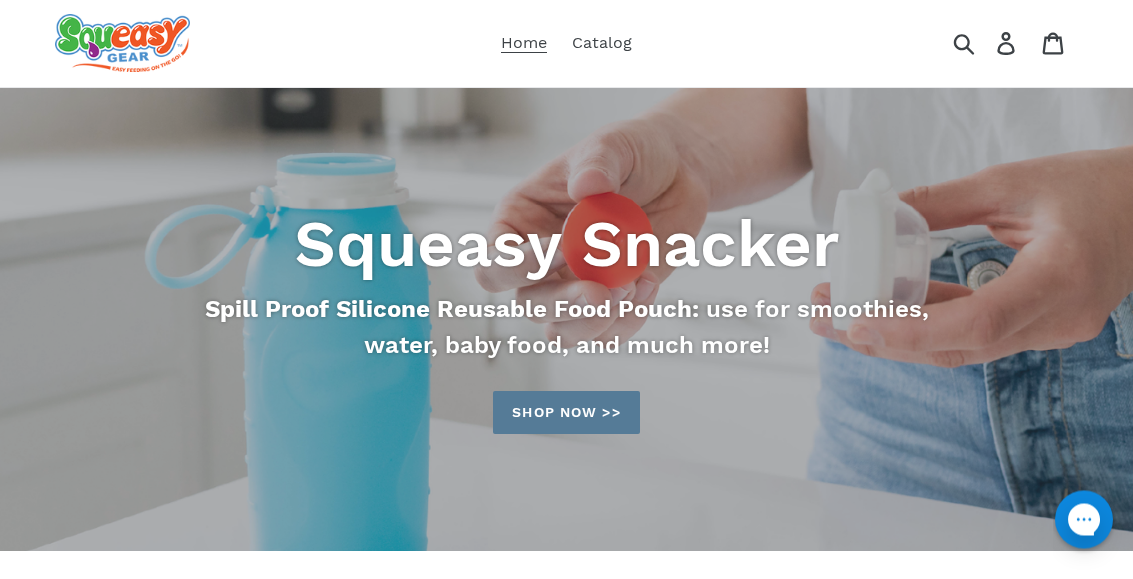 scroll, scrollTop: 59, scrollLeft: 0, axis: vertical 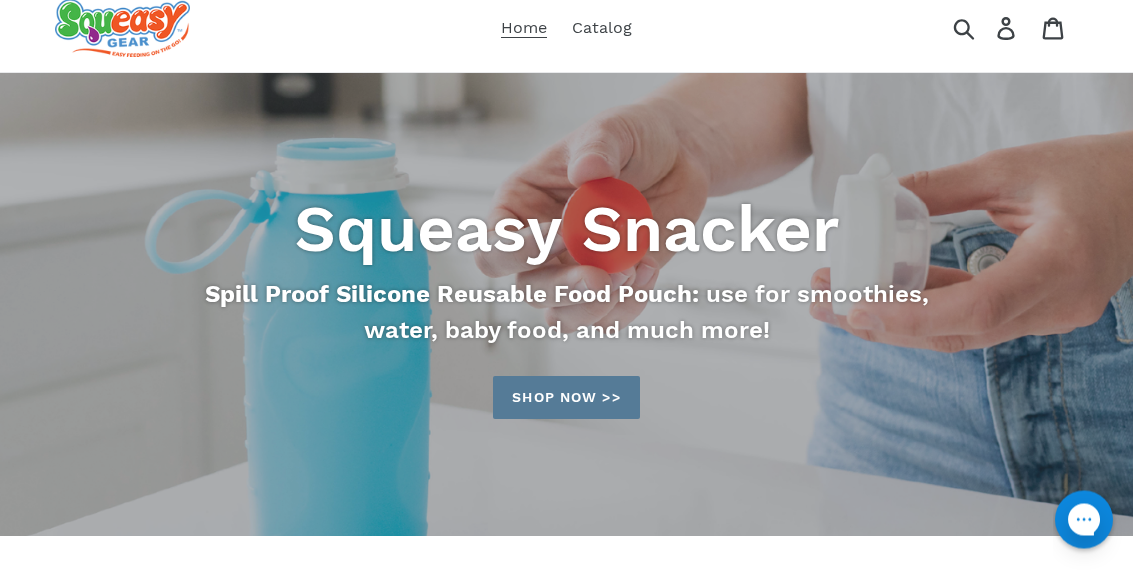 click 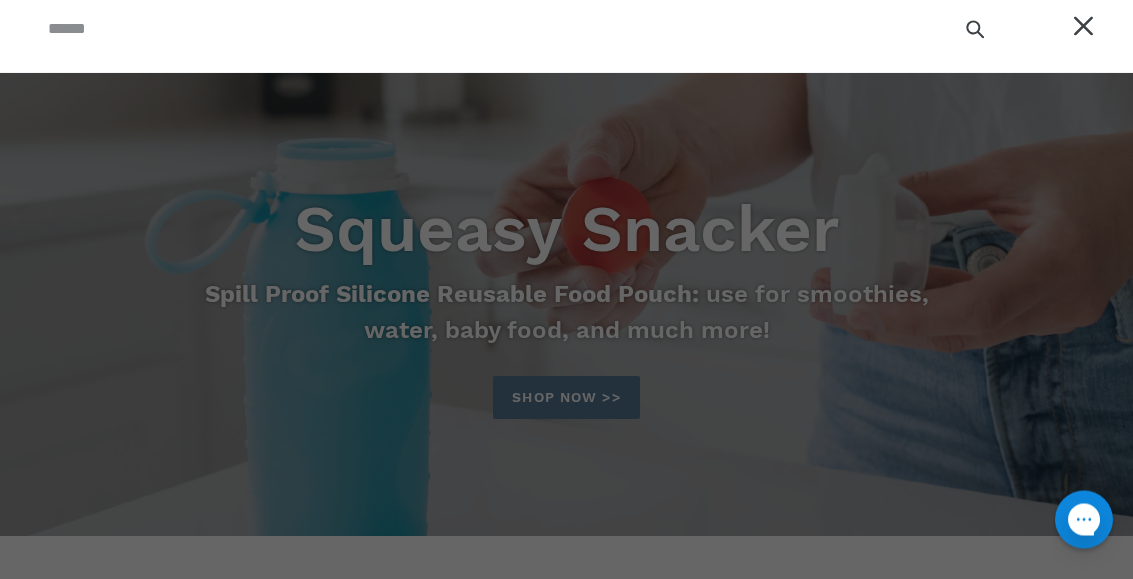 scroll, scrollTop: 0, scrollLeft: 0, axis: both 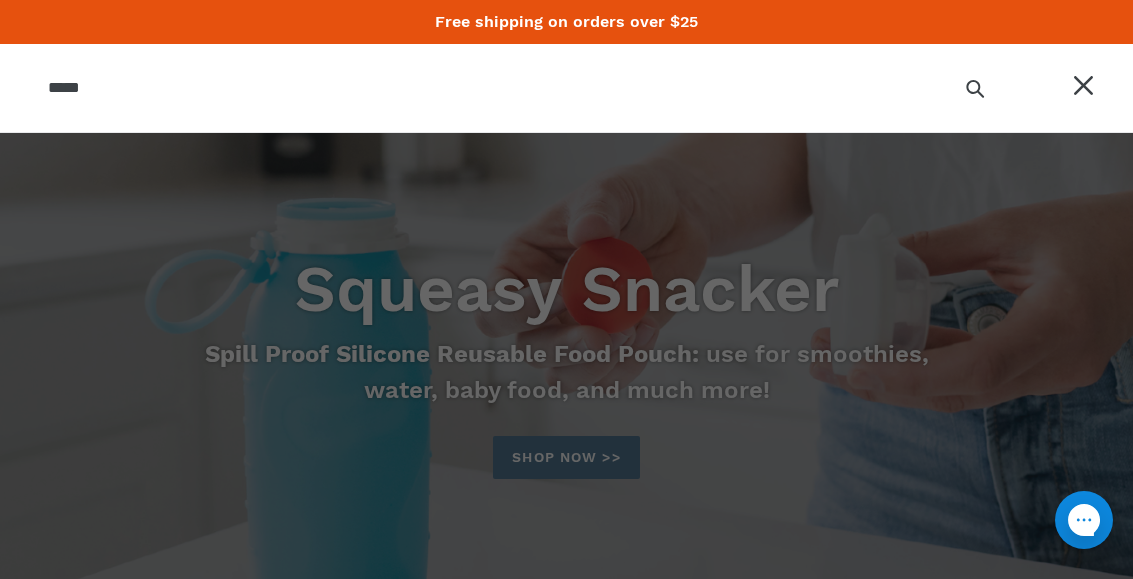 type on "*****" 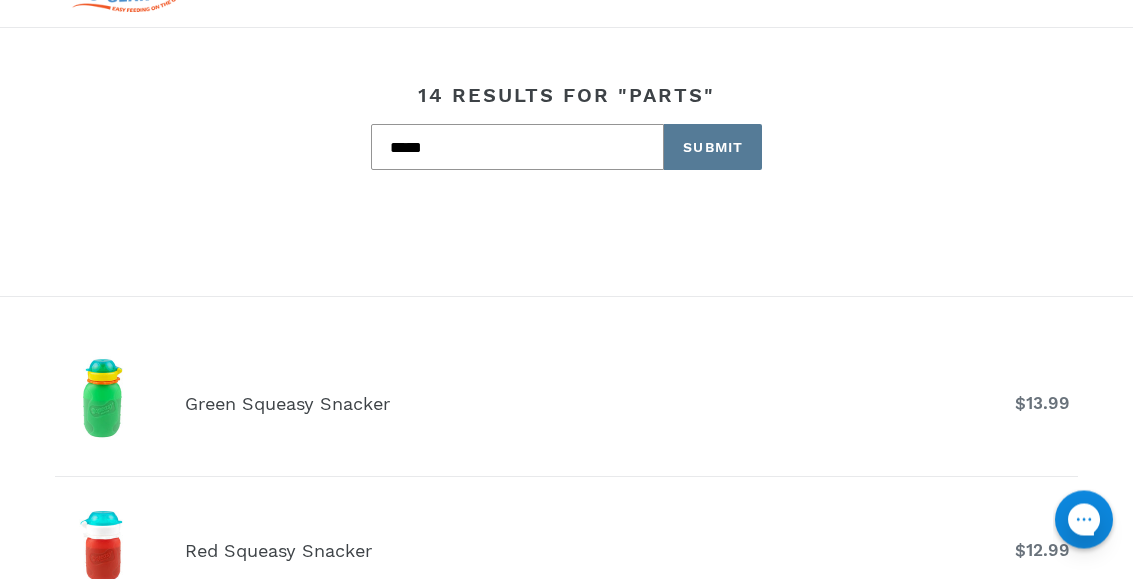scroll, scrollTop: 0, scrollLeft: 0, axis: both 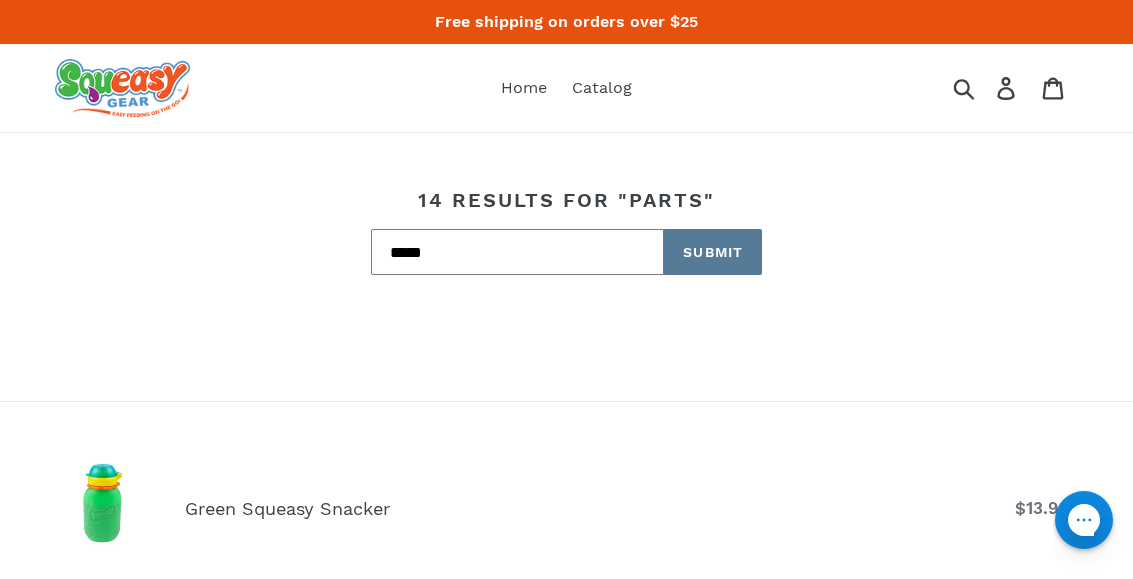 click on "*****" at bounding box center [517, 252] 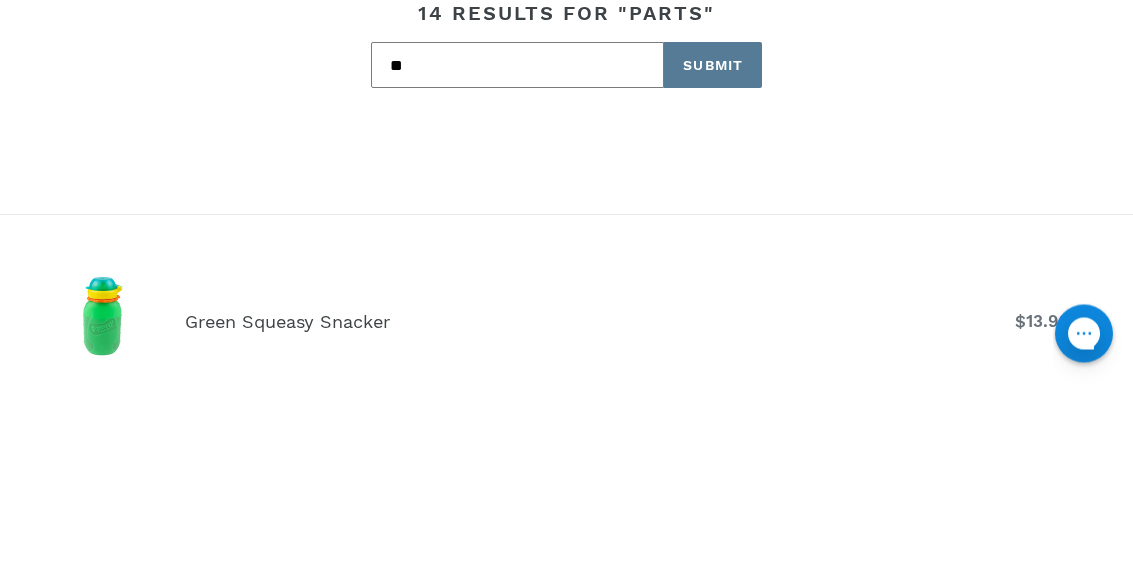 type on "*" 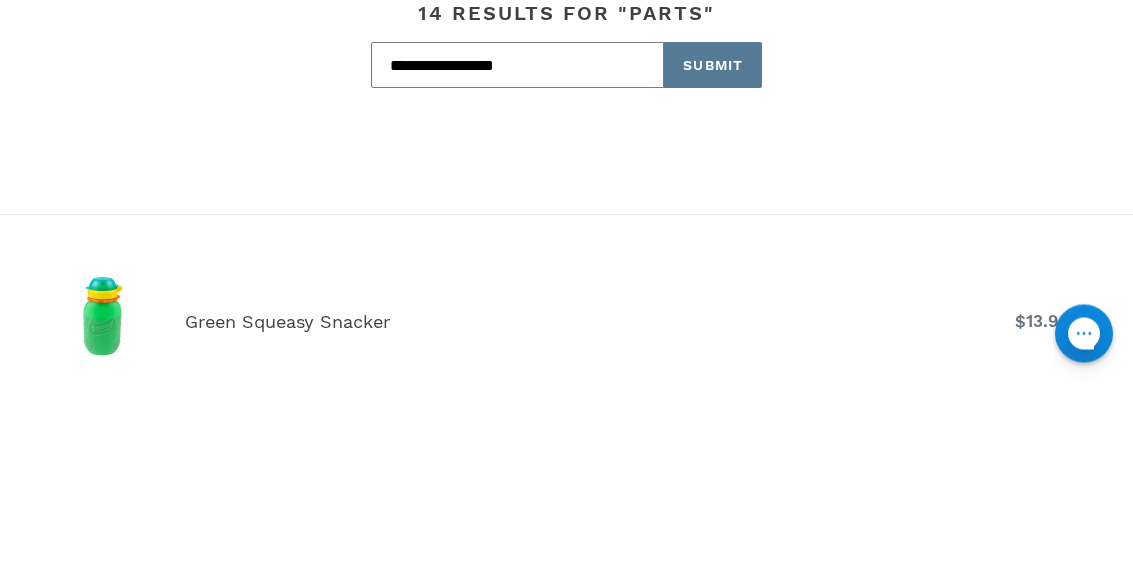 type on "**********" 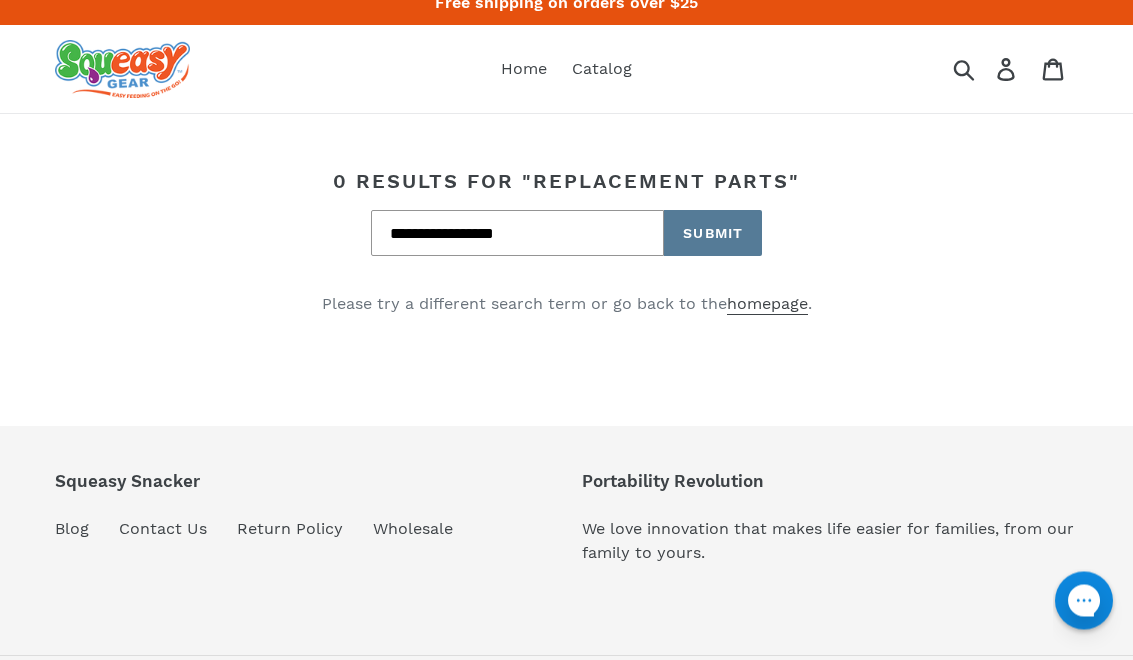 scroll, scrollTop: 19, scrollLeft: 0, axis: vertical 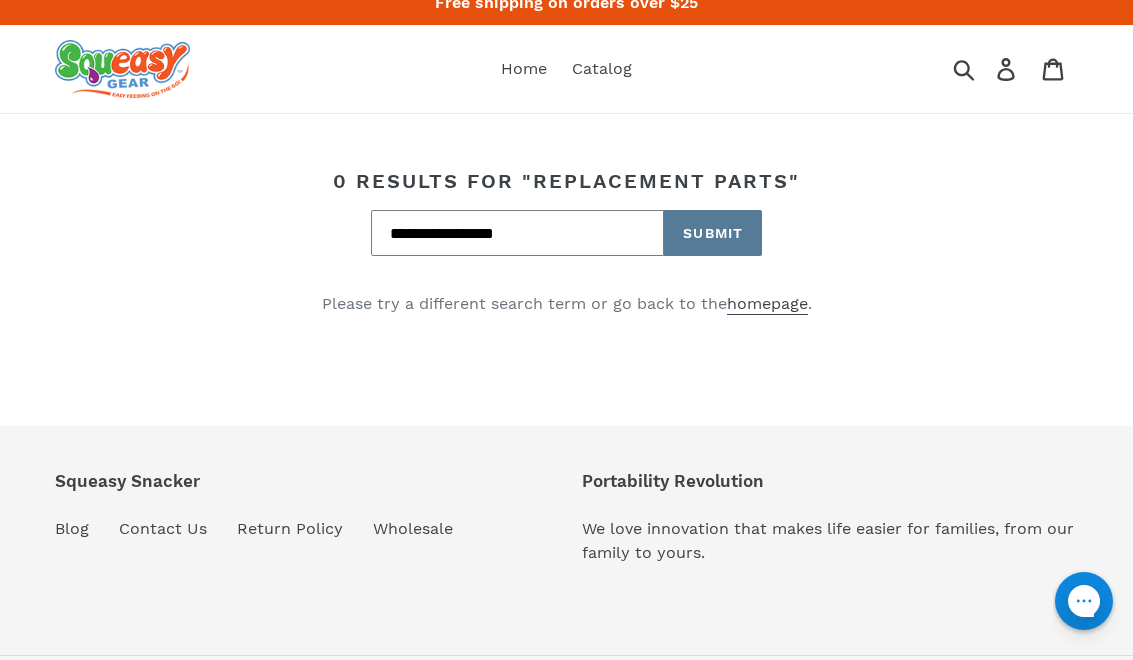 click on "**********" at bounding box center [517, 233] 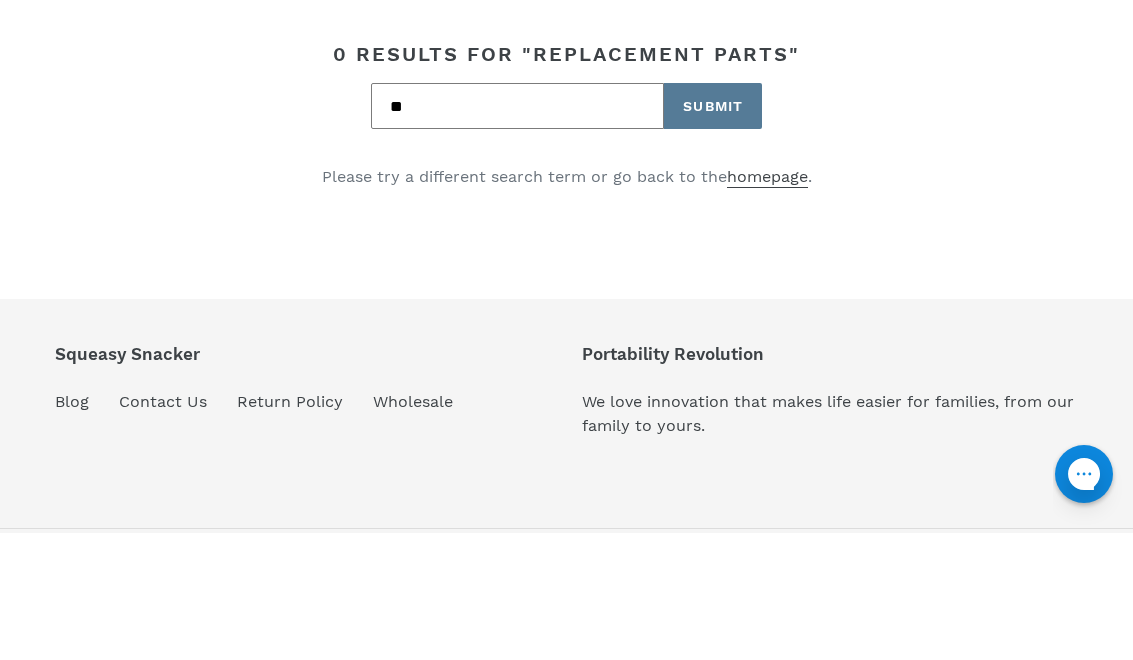 type on "*" 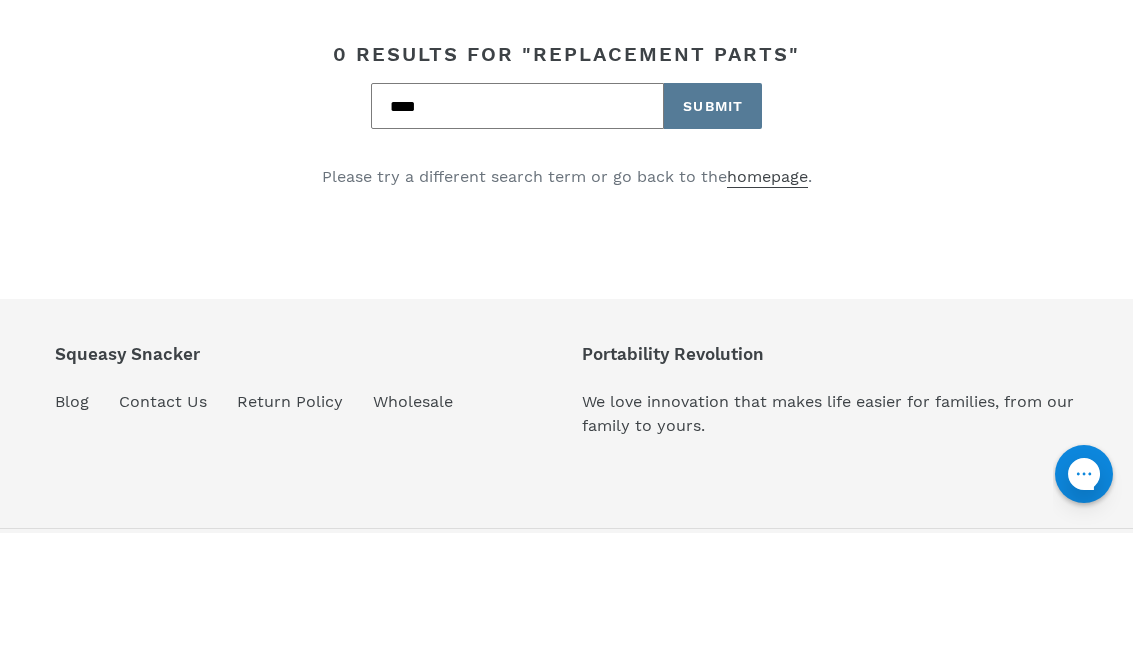 type on "****" 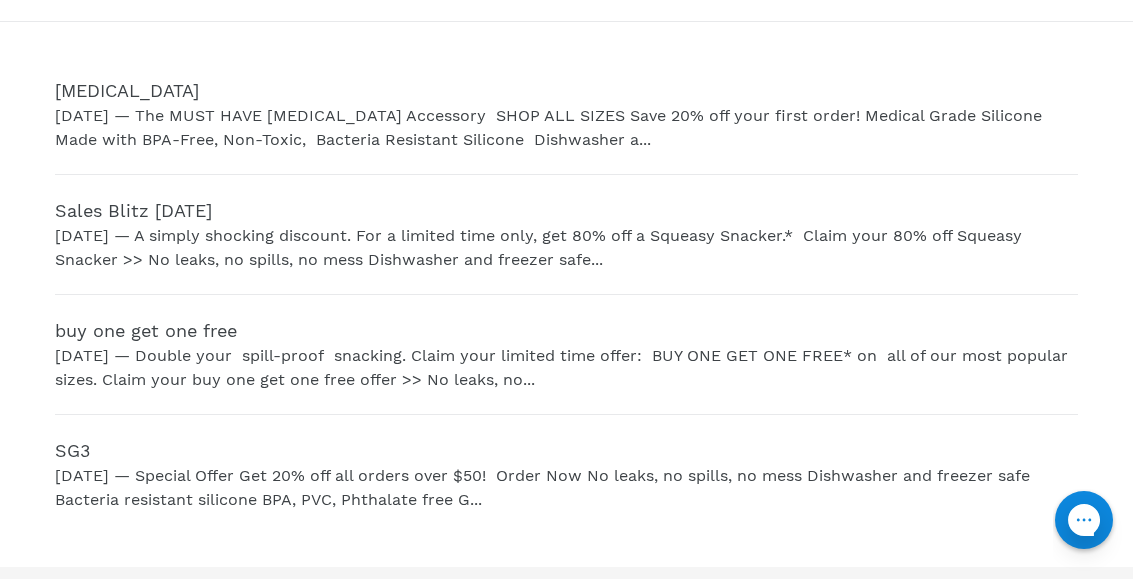 scroll, scrollTop: 379, scrollLeft: 0, axis: vertical 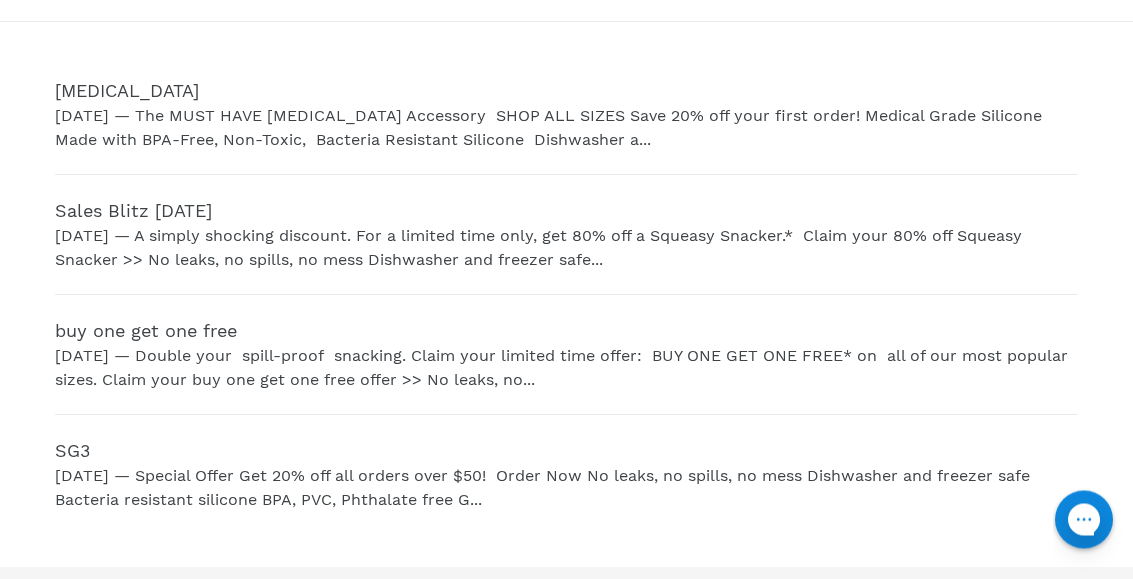 click on "[MEDICAL_DATA]" at bounding box center (566, 115) 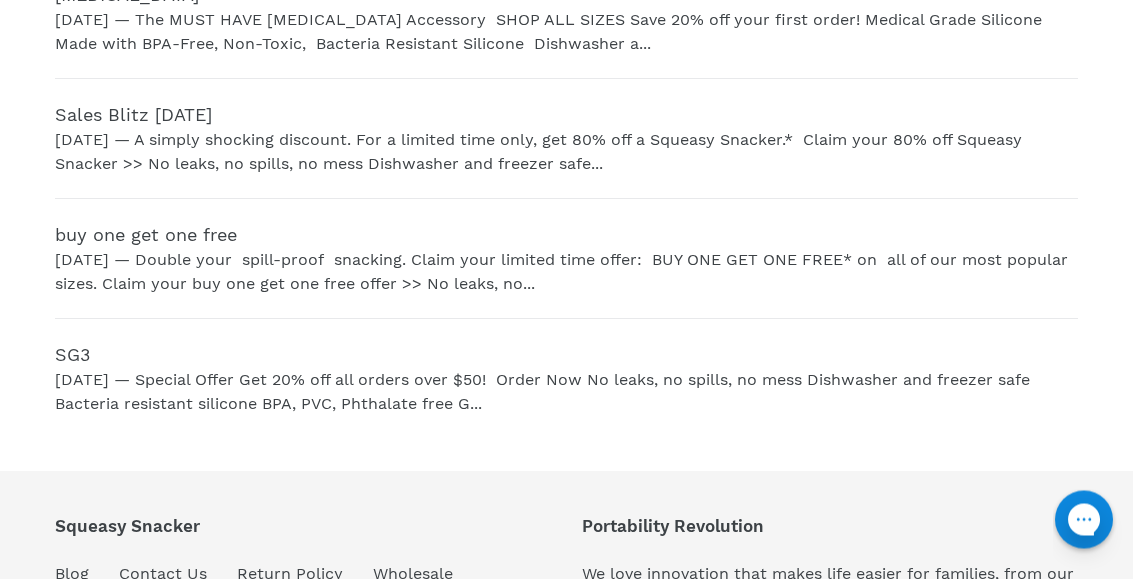 scroll, scrollTop: 0, scrollLeft: 0, axis: both 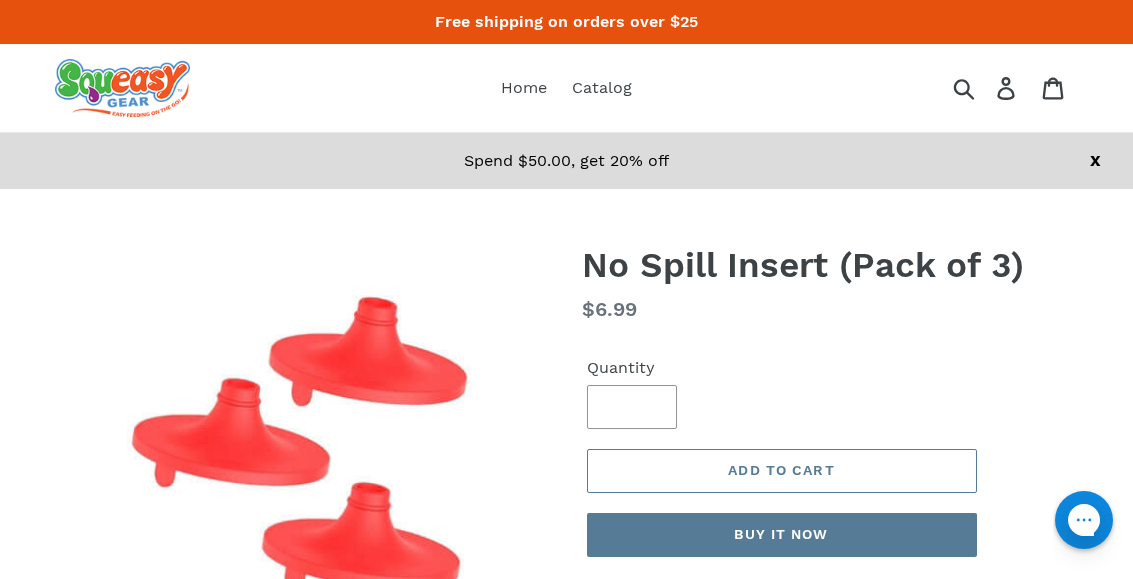 click on "Add to cart" at bounding box center [781, 470] 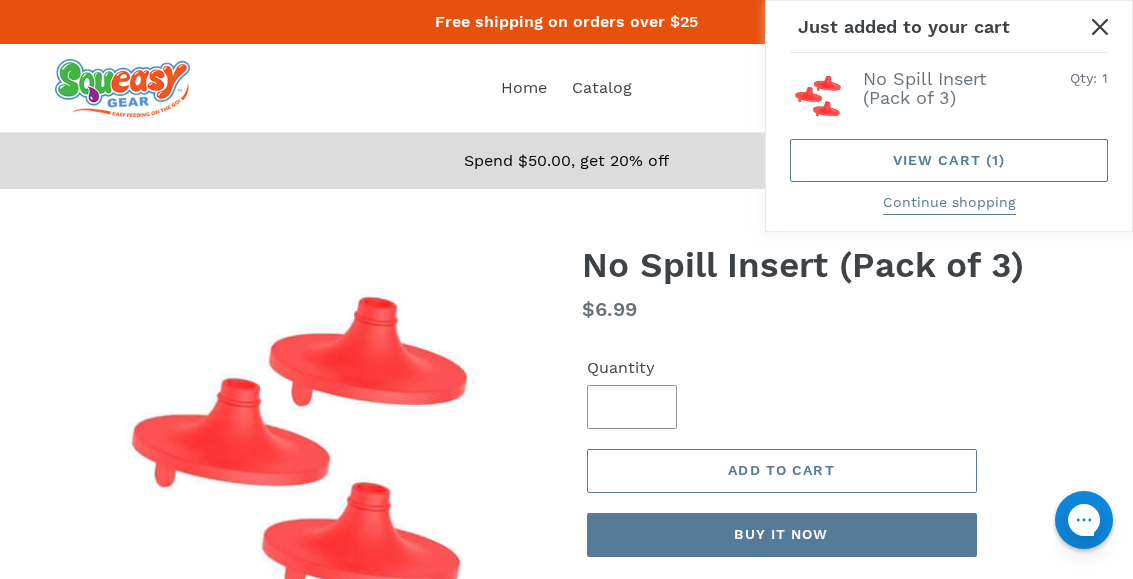 click on "**********" at bounding box center [566, 546] 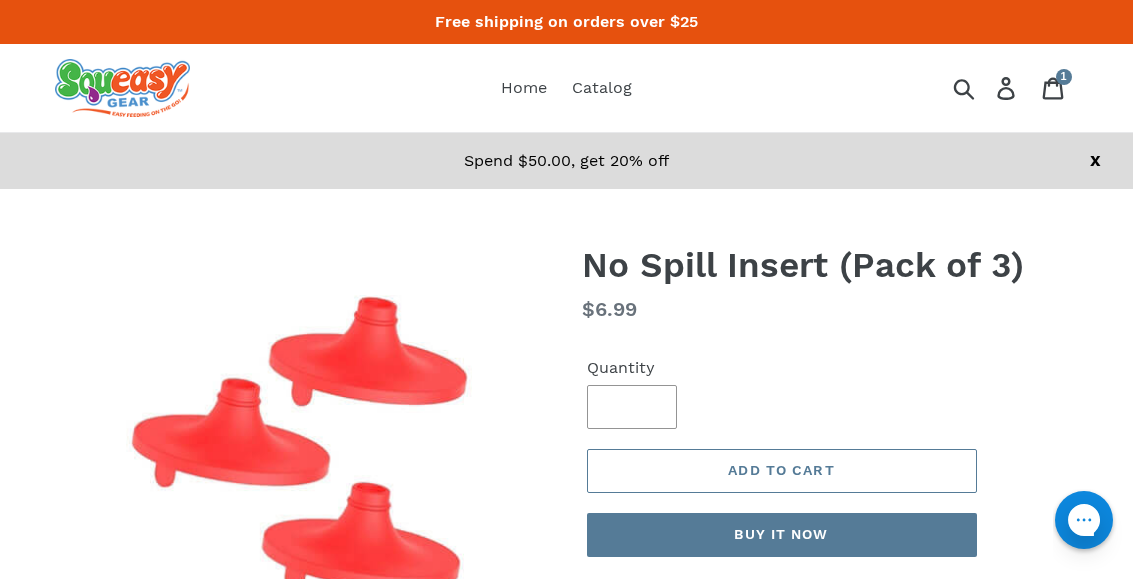 click 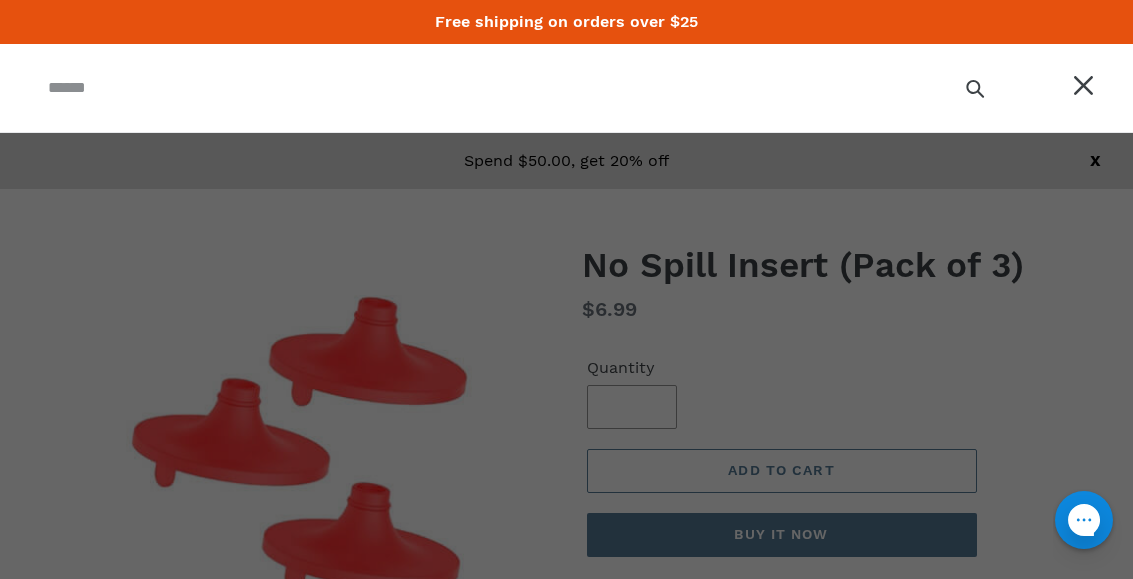 click at bounding box center [513, 88] 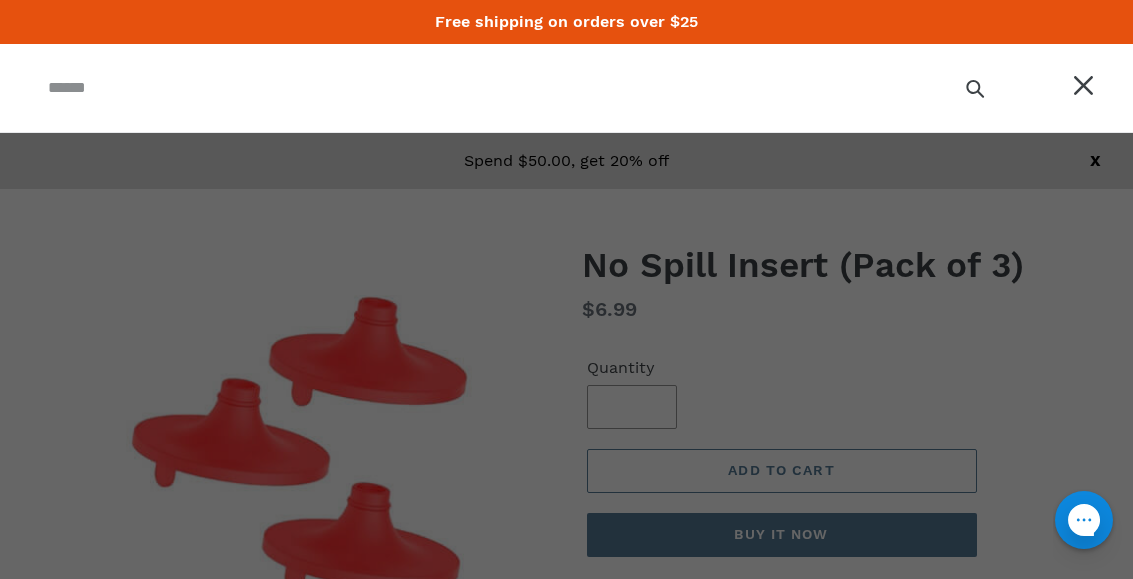 paste on "**********" 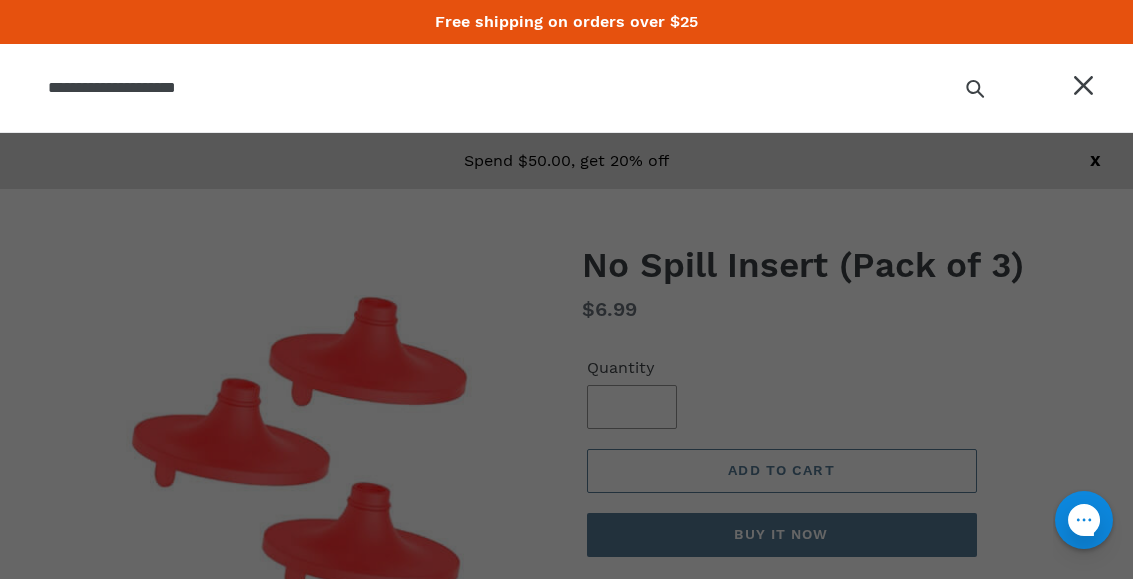type on "**********" 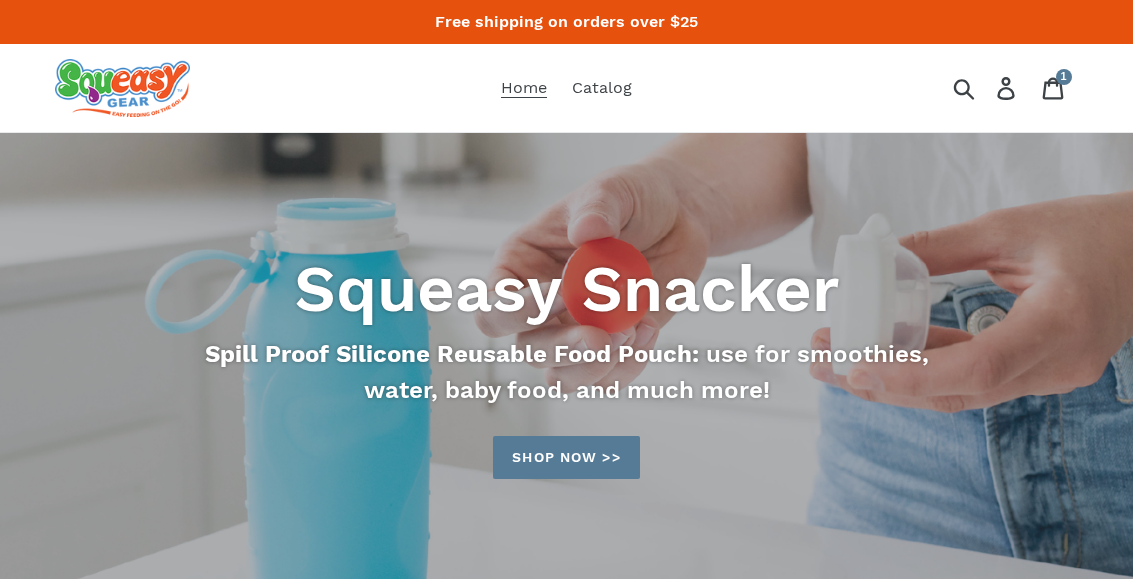 scroll, scrollTop: 0, scrollLeft: 0, axis: both 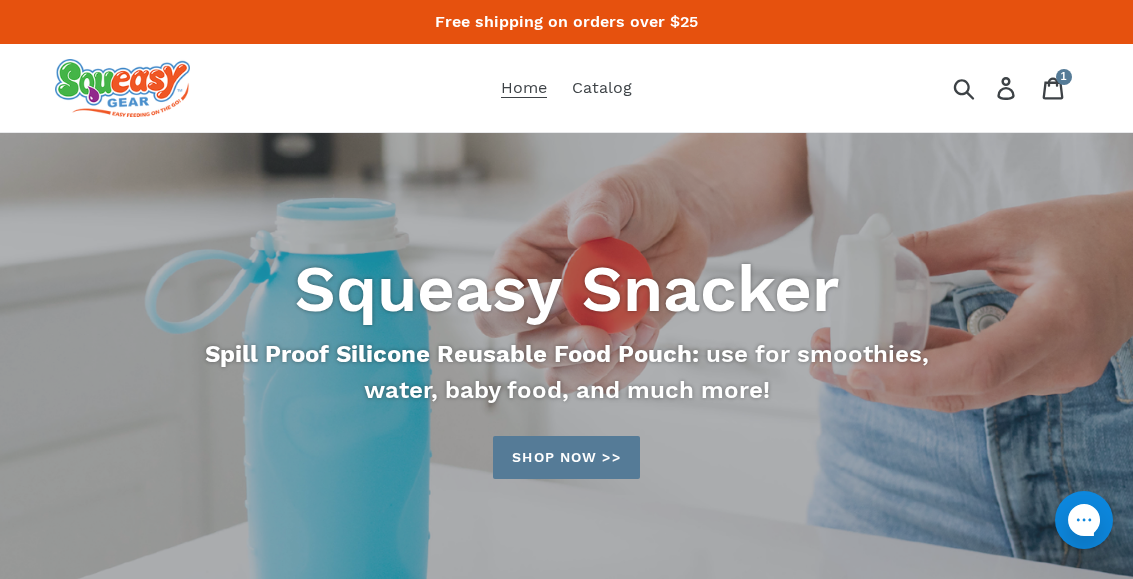 click 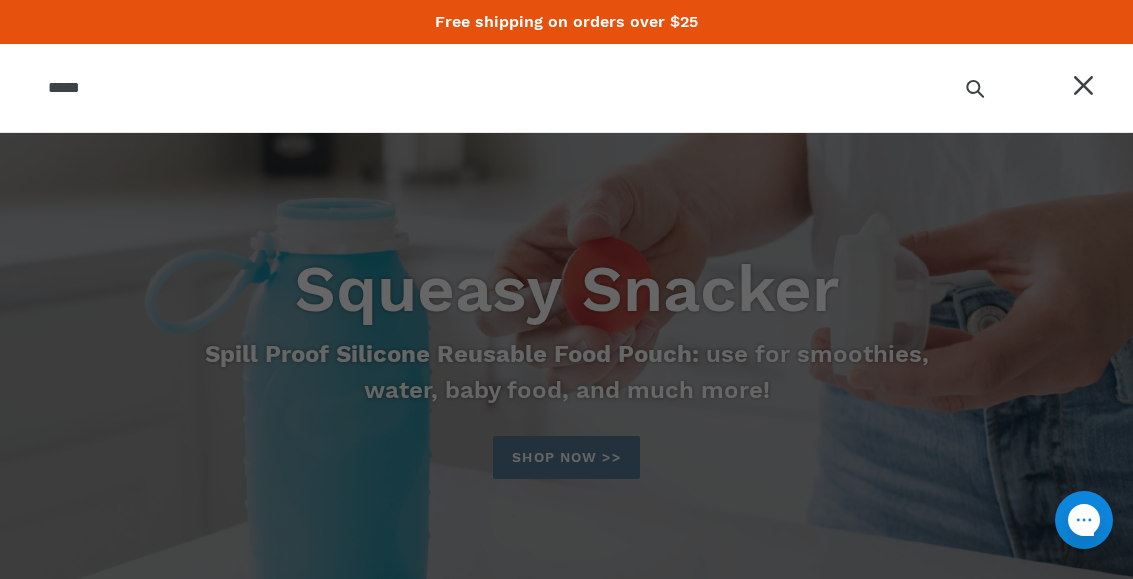 type on "*****" 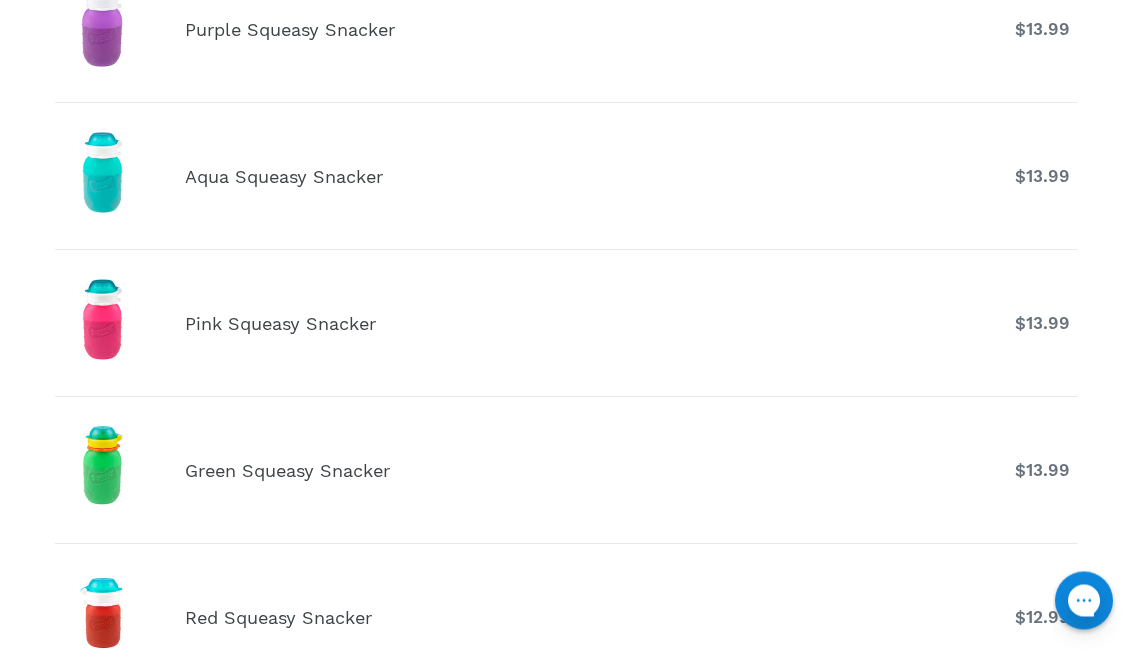 scroll, scrollTop: 482, scrollLeft: 0, axis: vertical 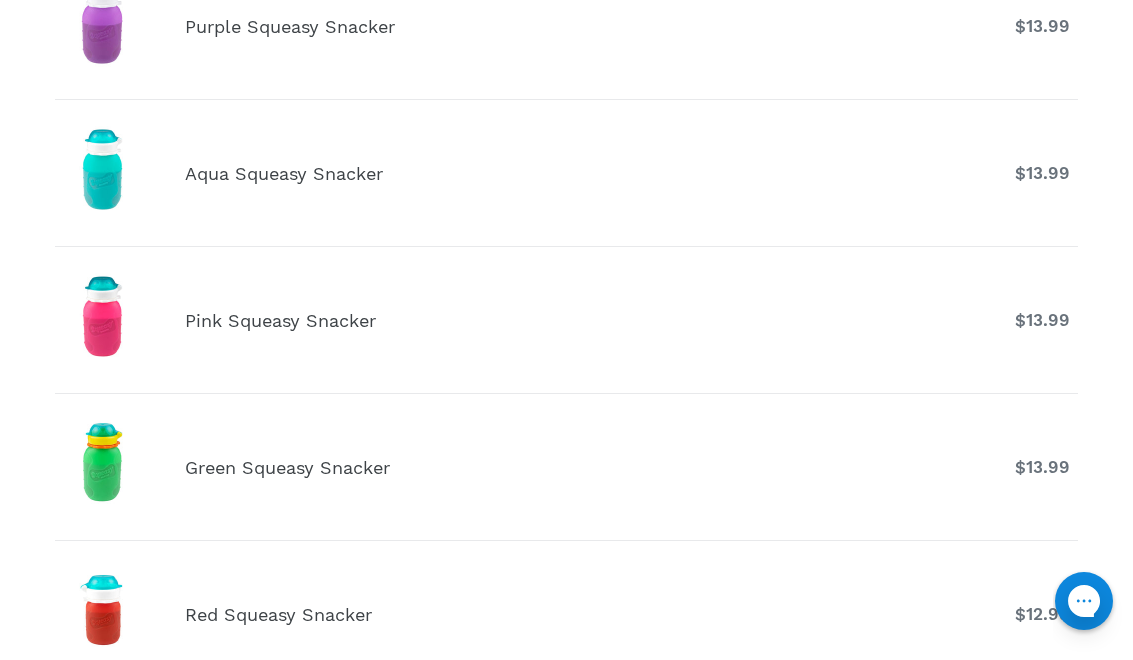 click on "Green Squeasy Snacker" at bounding box center [566, 467] 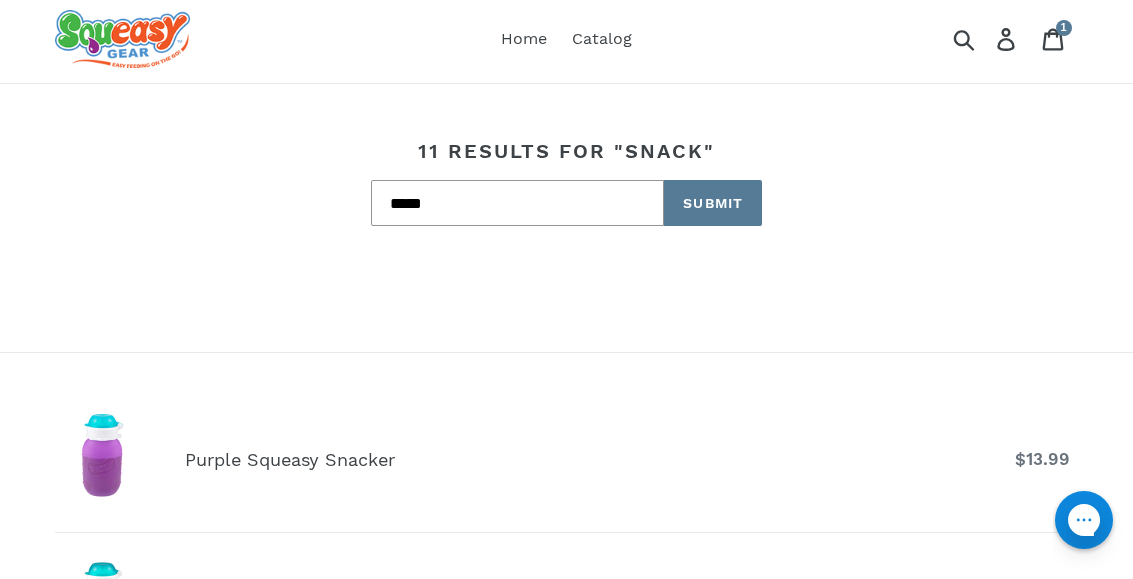 scroll, scrollTop: 0, scrollLeft: 0, axis: both 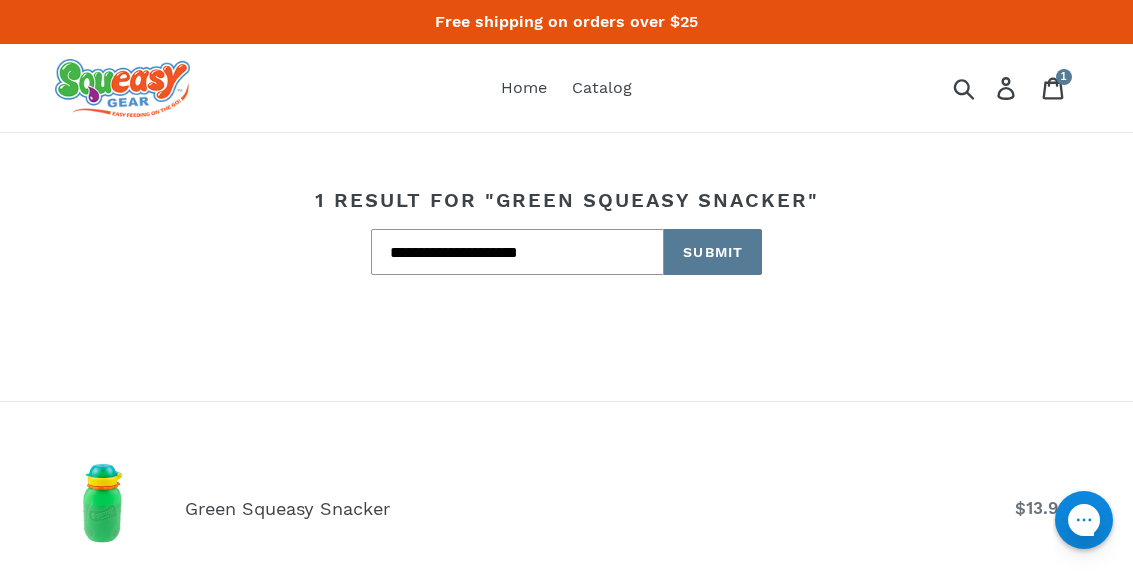 click on "Green Squeasy Snacker" at bounding box center [566, 508] 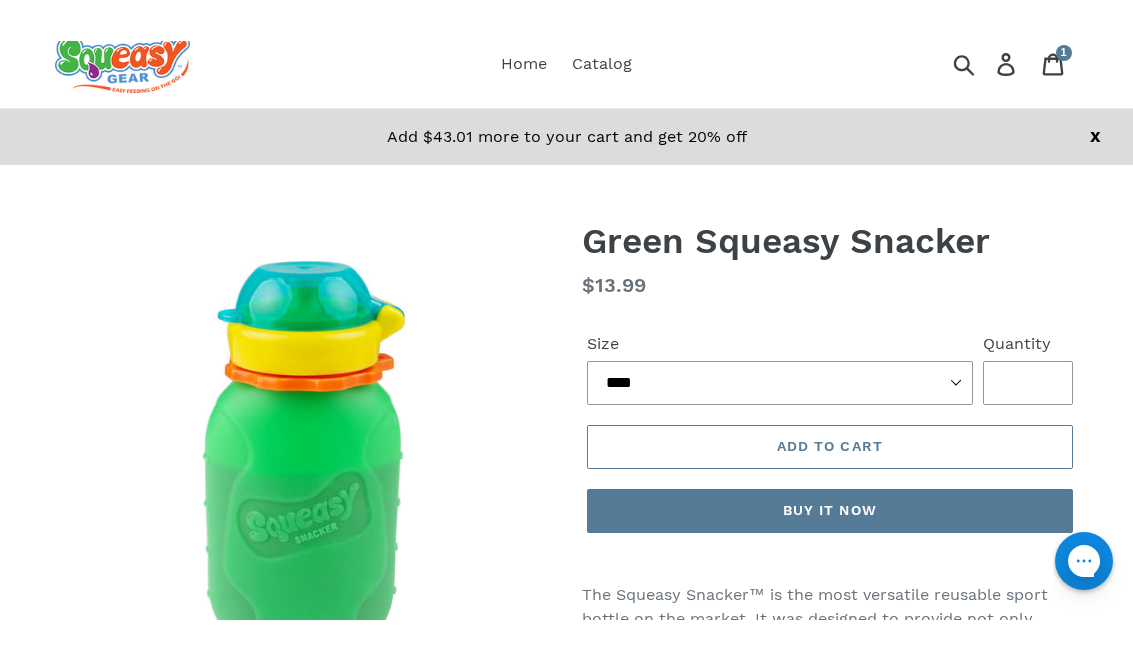scroll, scrollTop: 107, scrollLeft: 0, axis: vertical 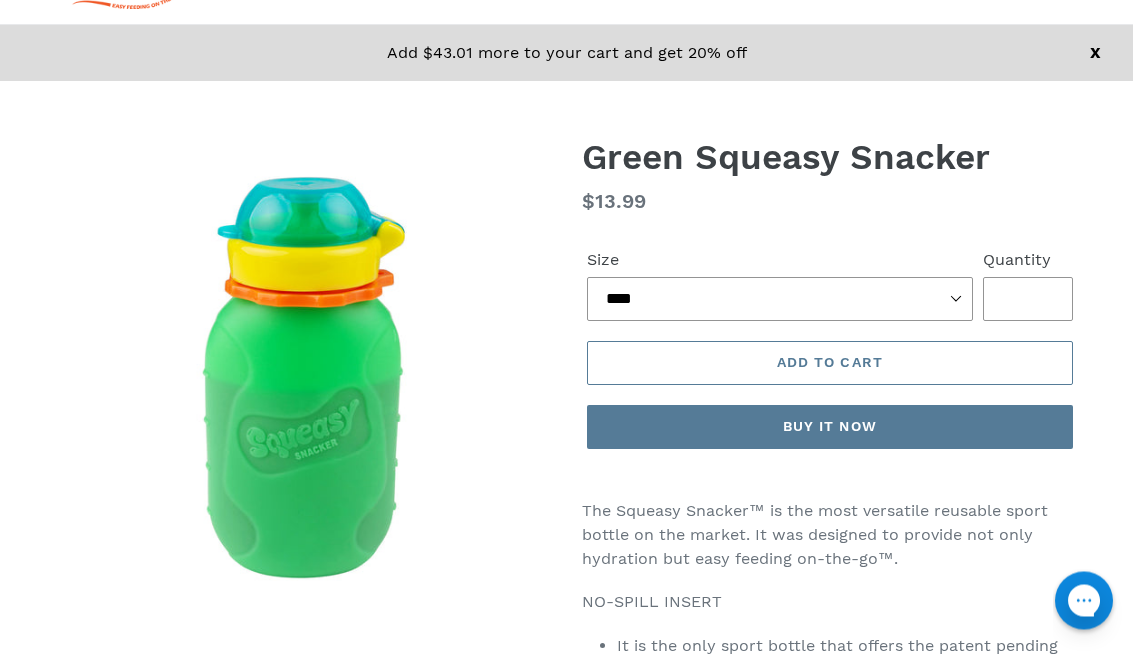 click on "Add to cart" at bounding box center [830, 363] 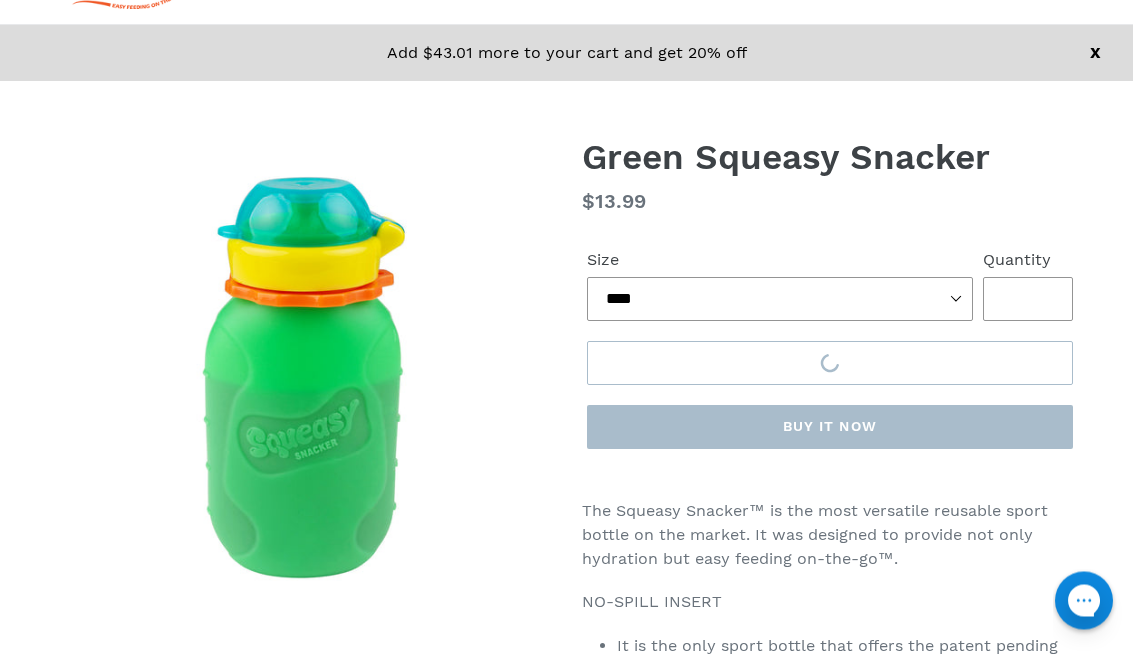 scroll, scrollTop: 108, scrollLeft: 0, axis: vertical 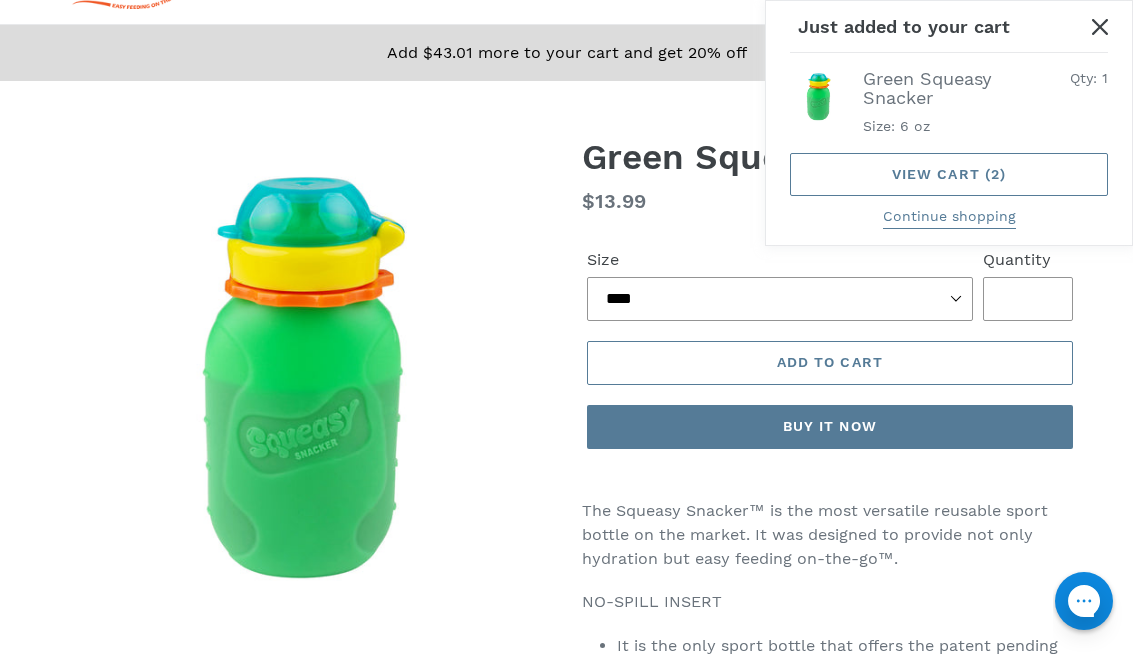 click on "Add to cart" at bounding box center (830, 363) 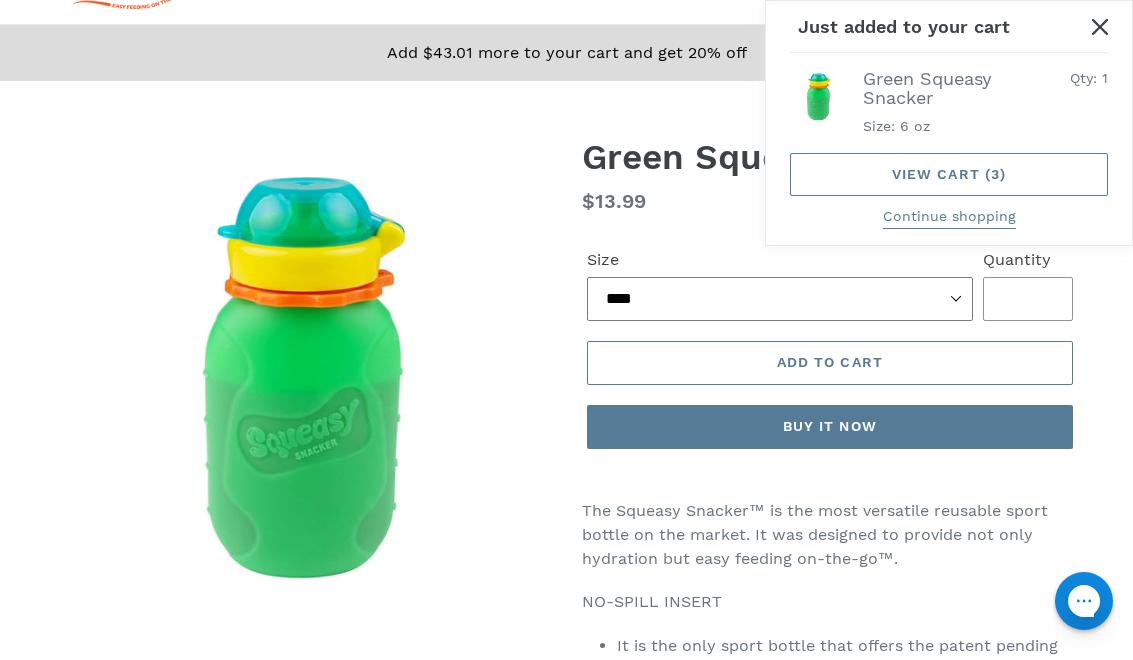 click on "****
******" at bounding box center (780, 299) 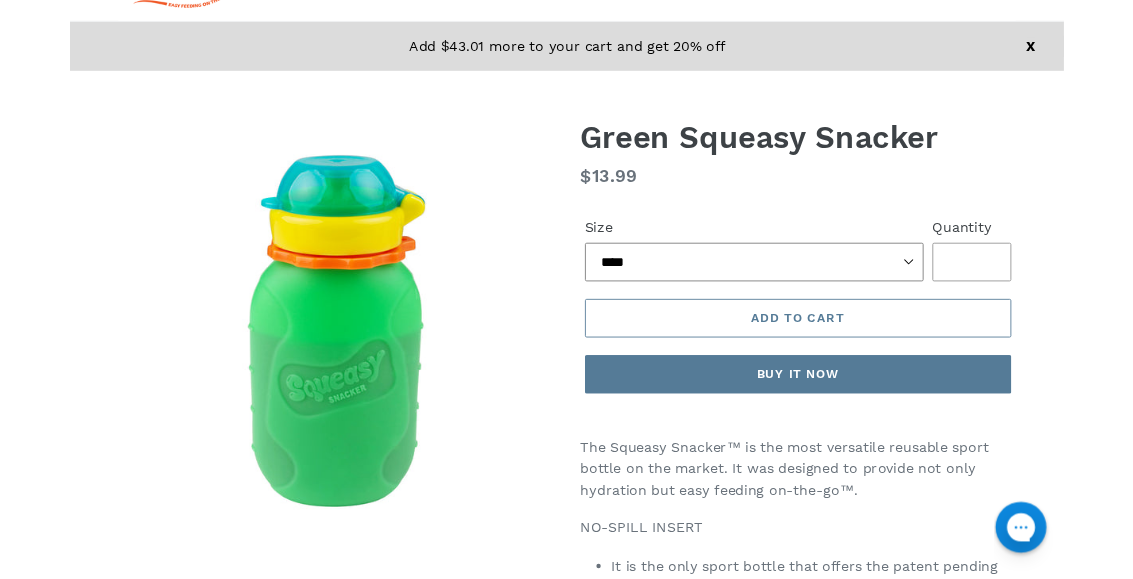 scroll, scrollTop: 0, scrollLeft: 0, axis: both 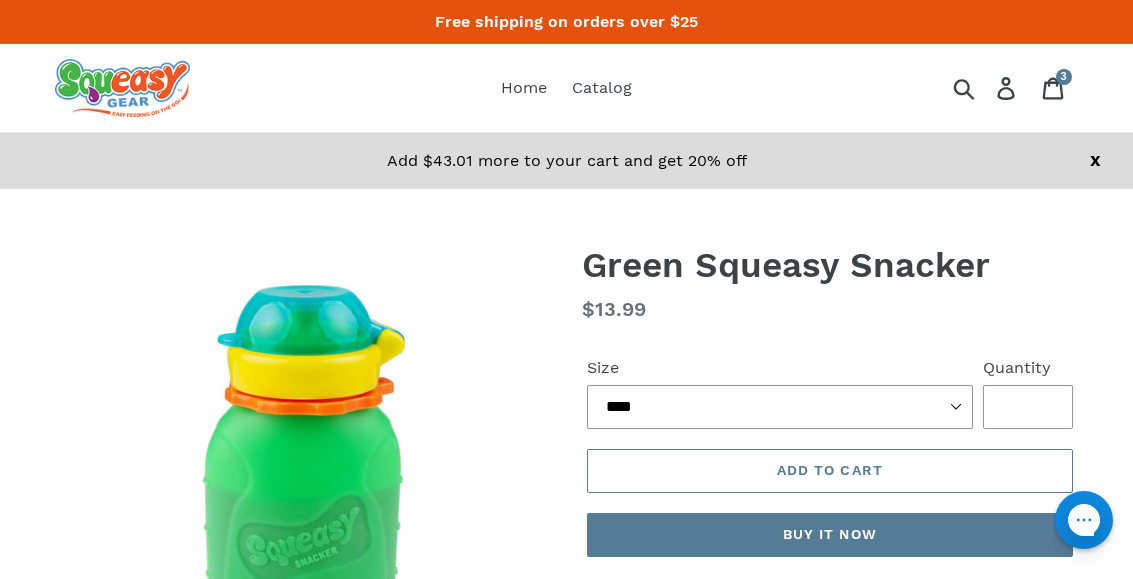 click on "Cart
3
item" at bounding box center (1054, 88) 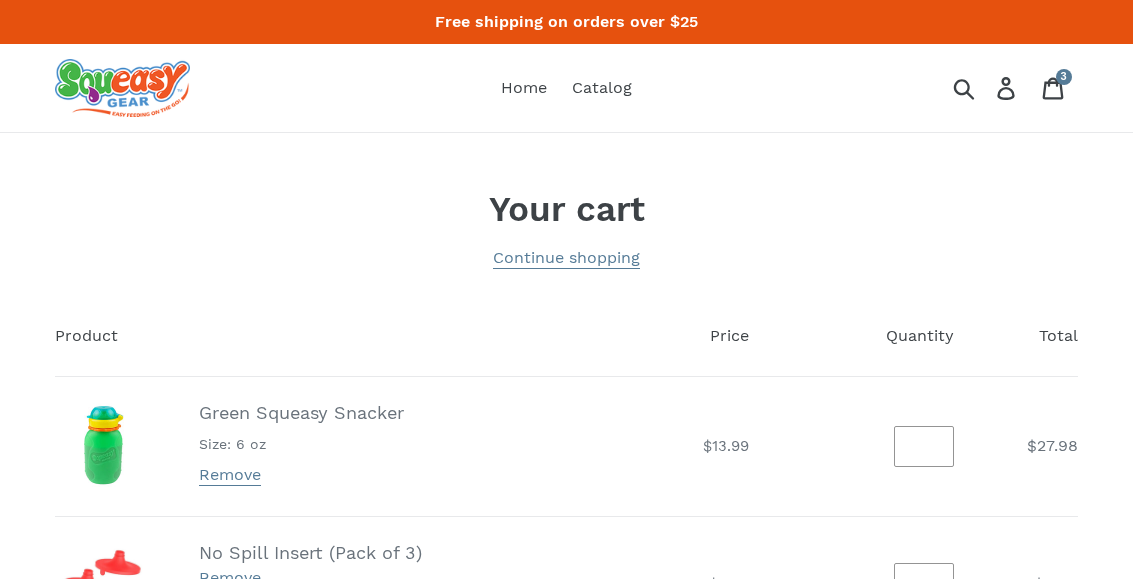 scroll, scrollTop: 0, scrollLeft: 0, axis: both 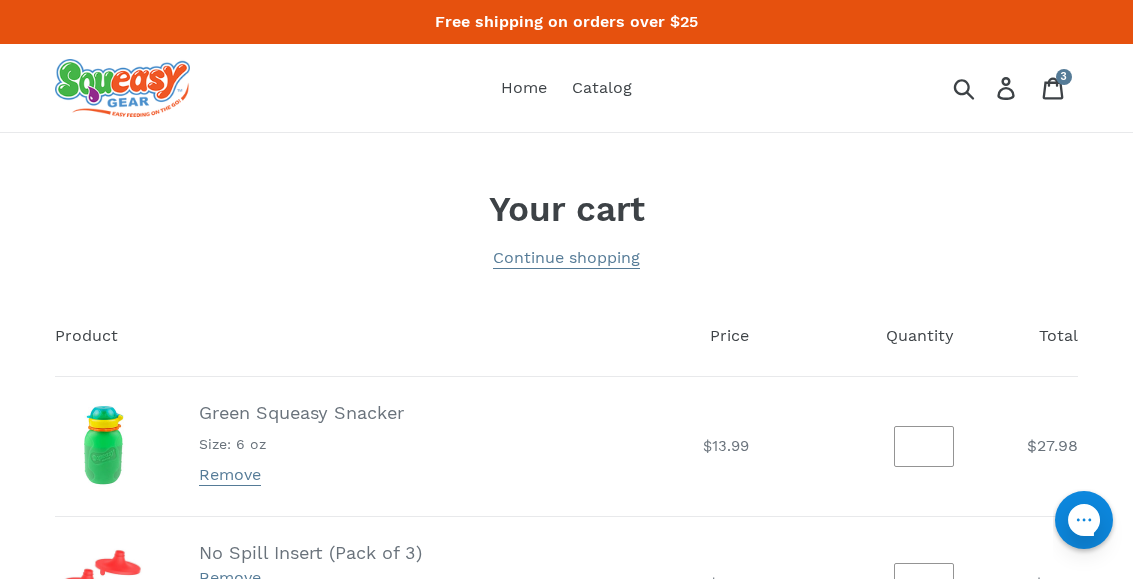 click 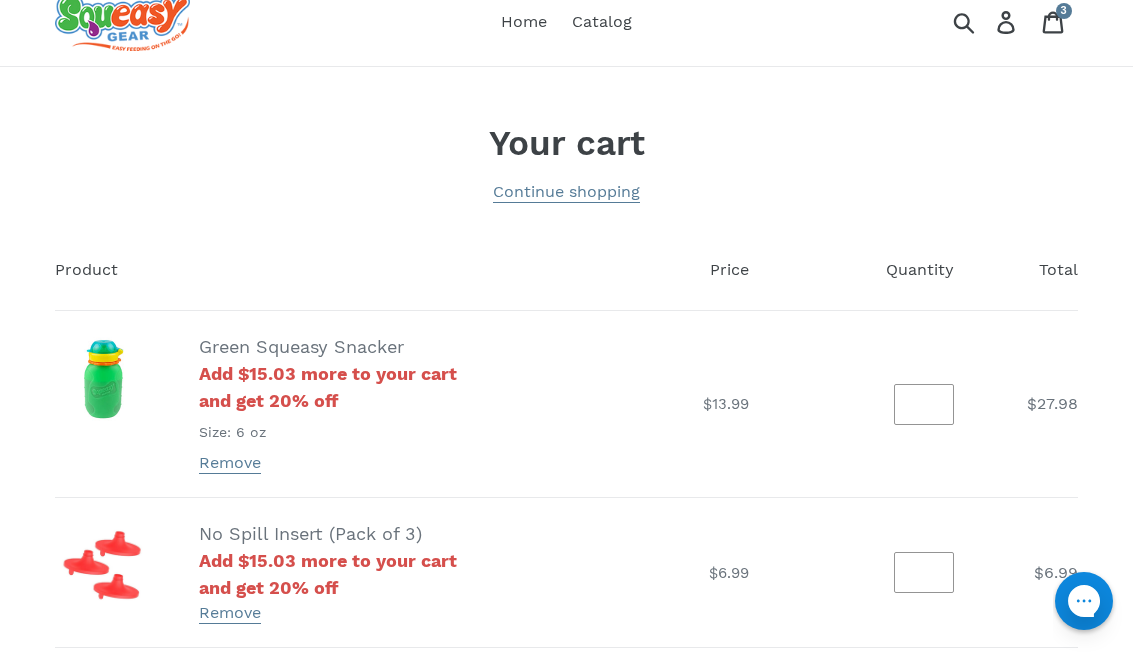 scroll, scrollTop: 67, scrollLeft: 0, axis: vertical 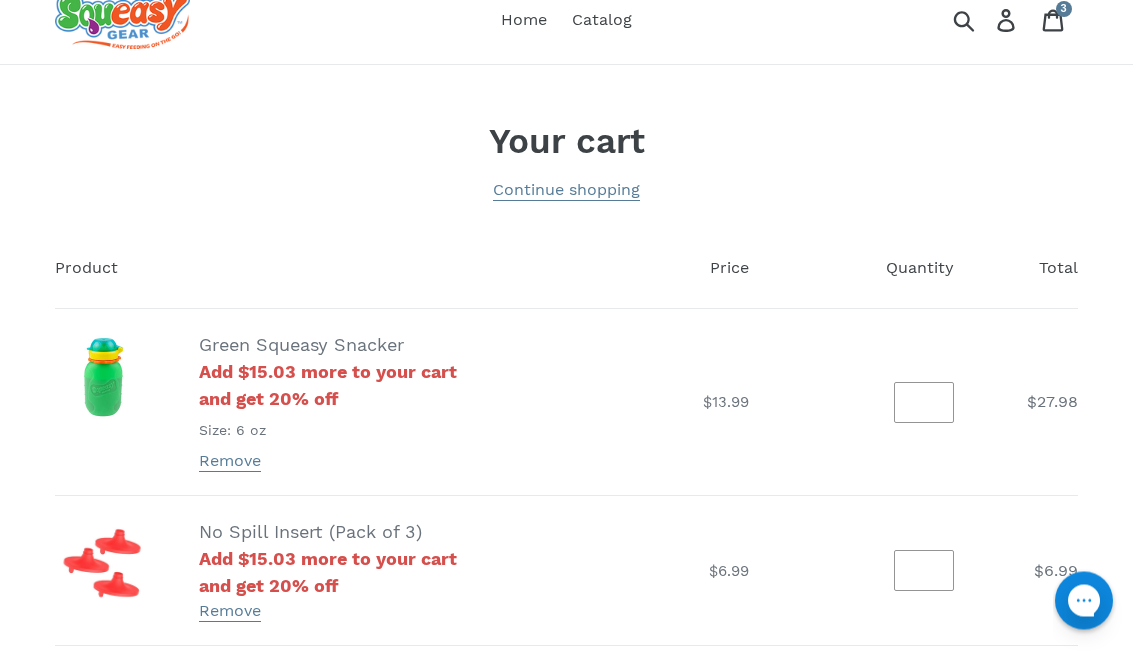 click on "Remove" at bounding box center (230, 462) 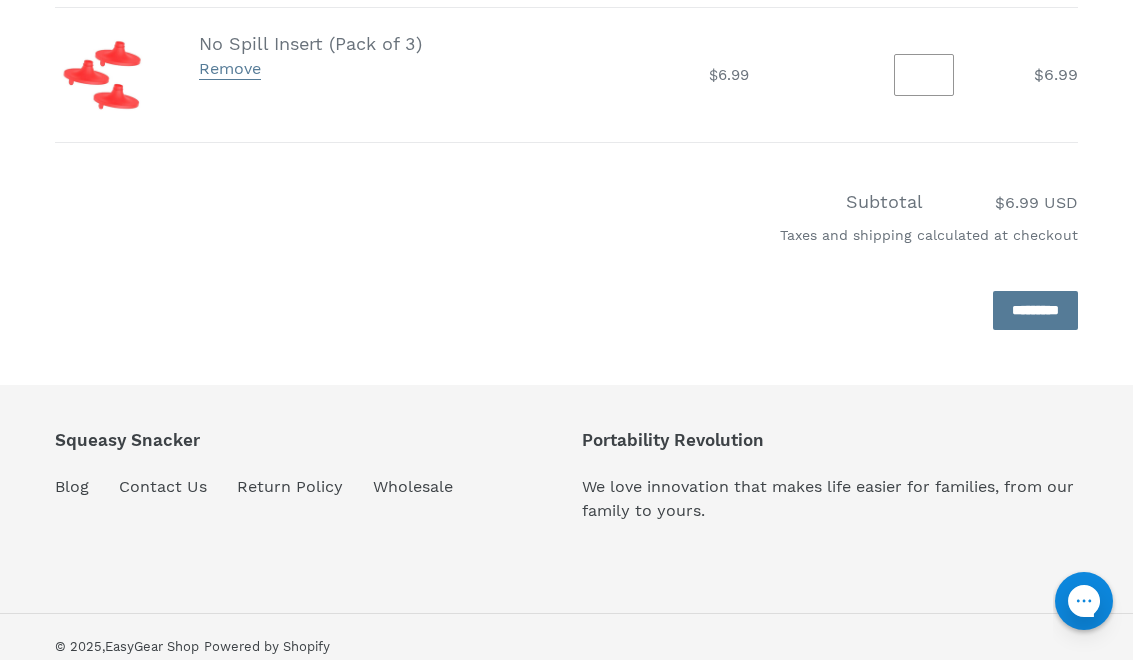 scroll, scrollTop: 462, scrollLeft: 0, axis: vertical 